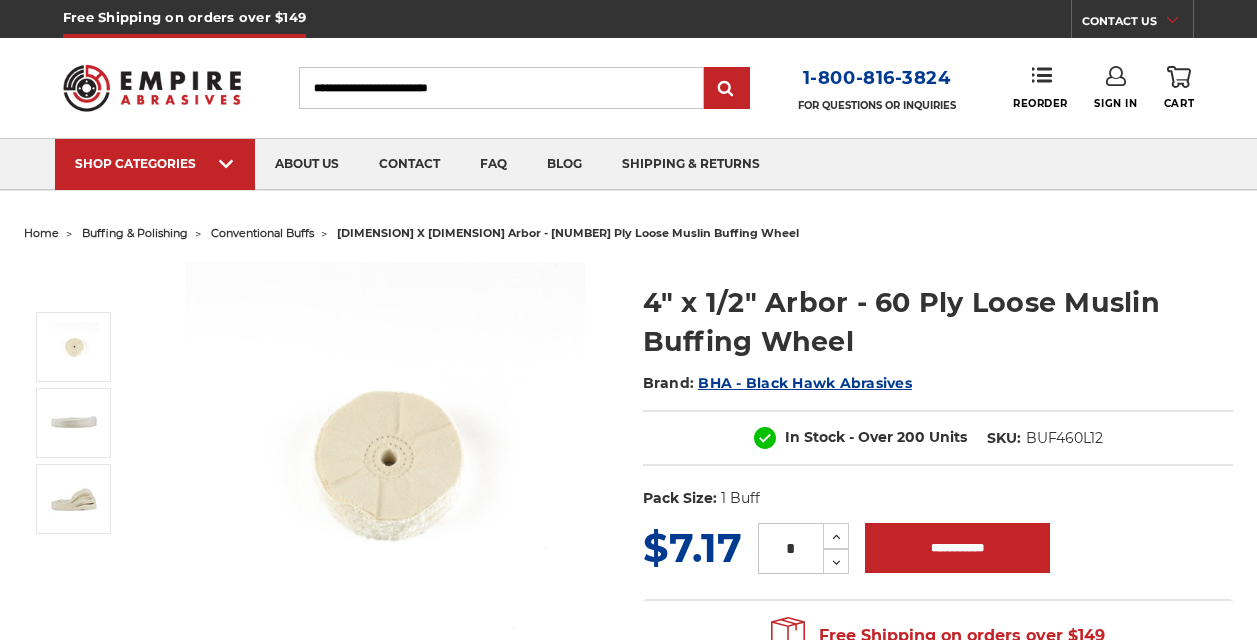 scroll, scrollTop: 0, scrollLeft: 0, axis: both 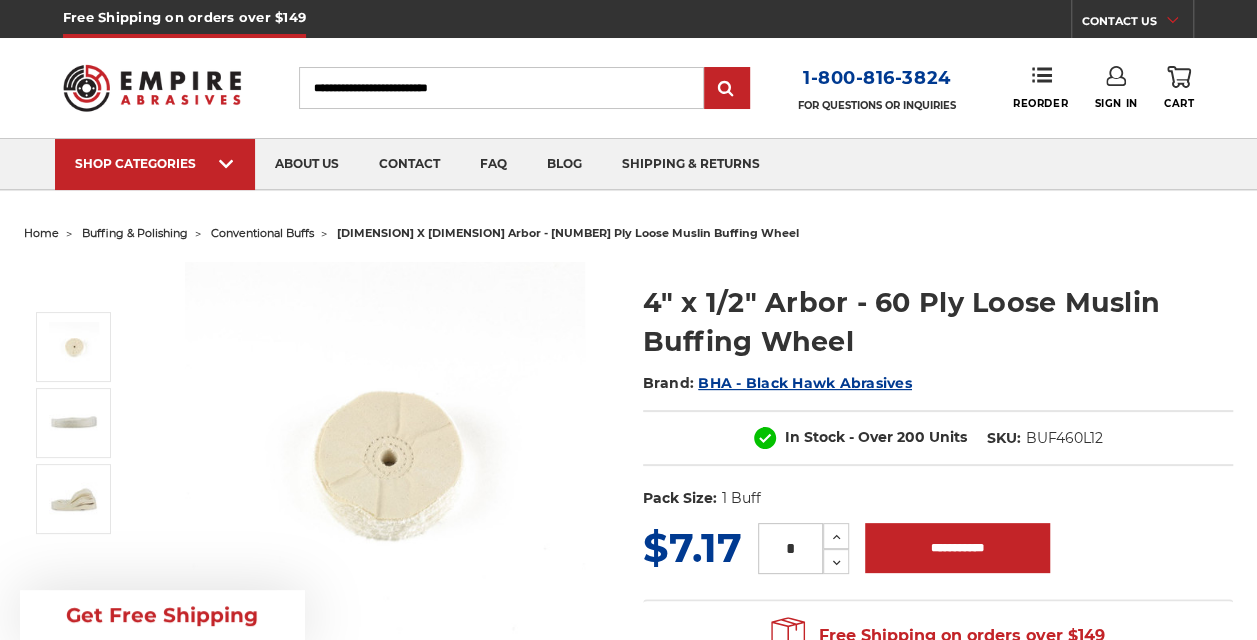 drag, startPoint x: 803, startPoint y: 533, endPoint x: 724, endPoint y: 542, distance: 79.51101 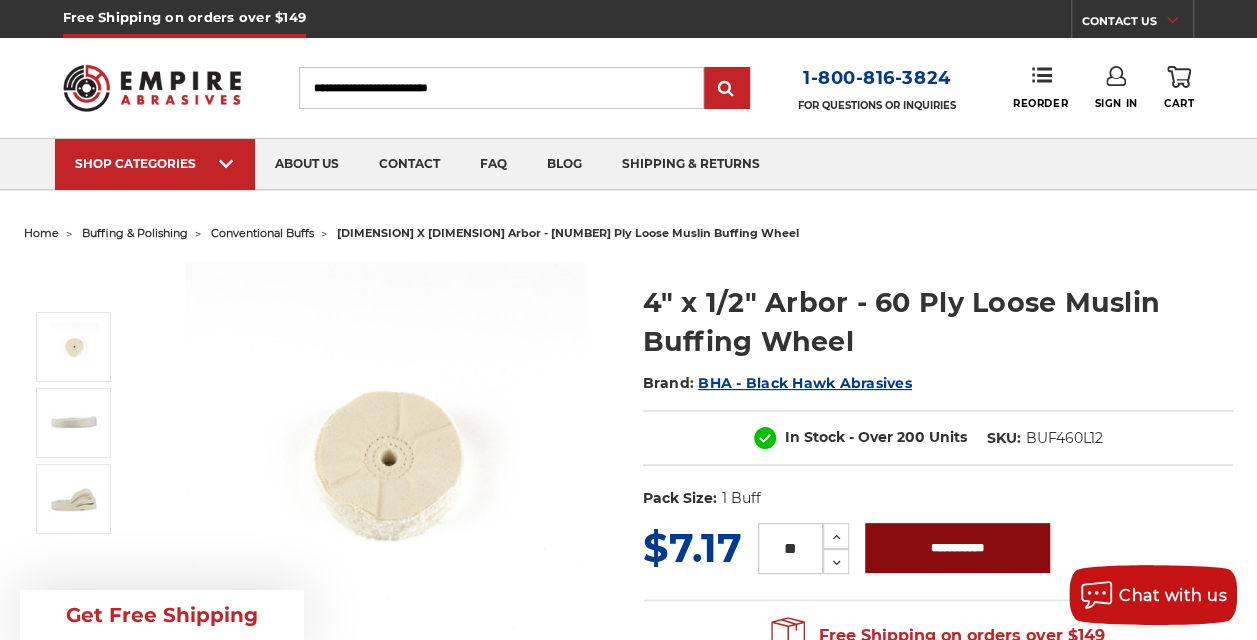 type on "**" 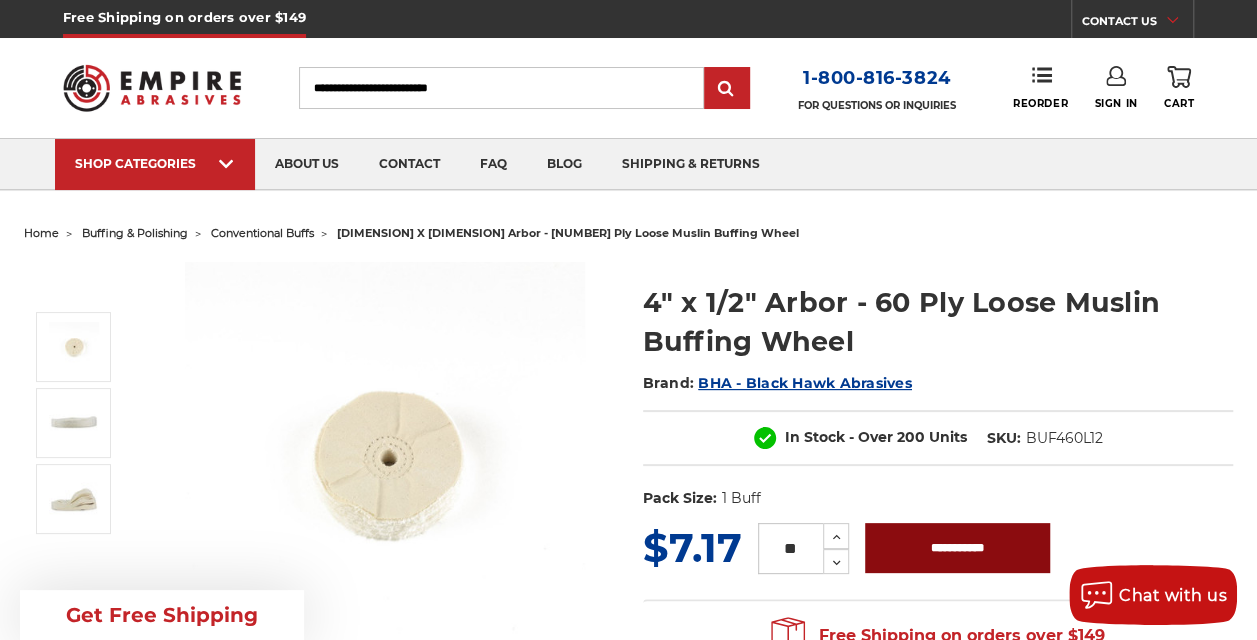 click on "**********" at bounding box center [957, 548] 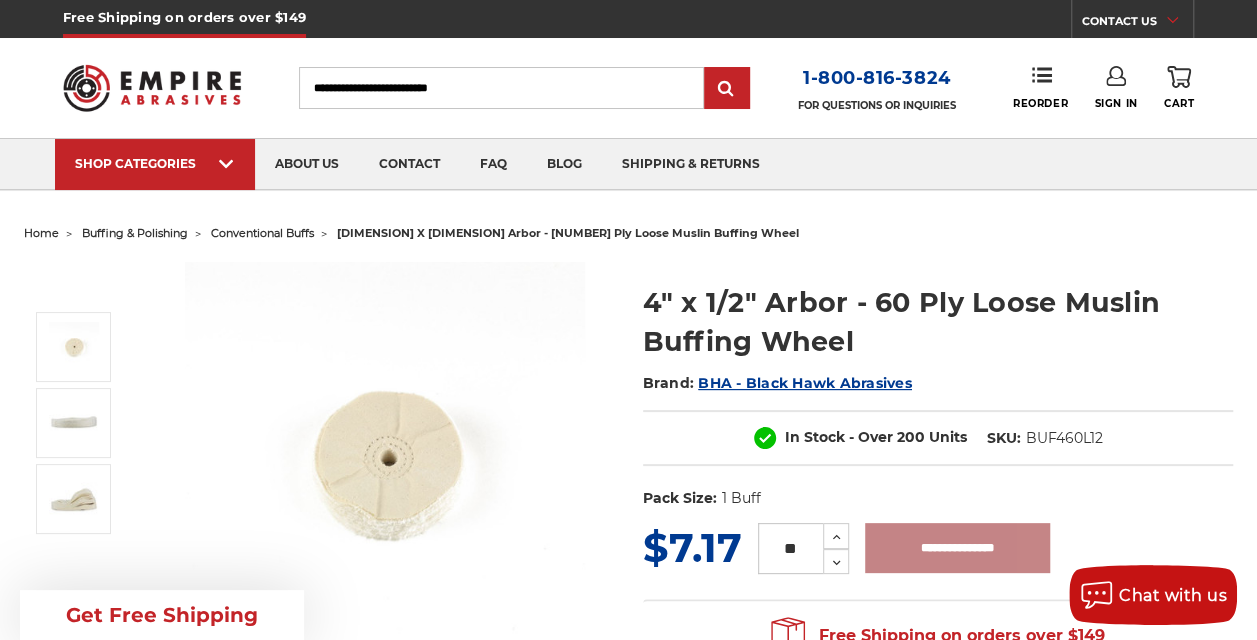 type on "**********" 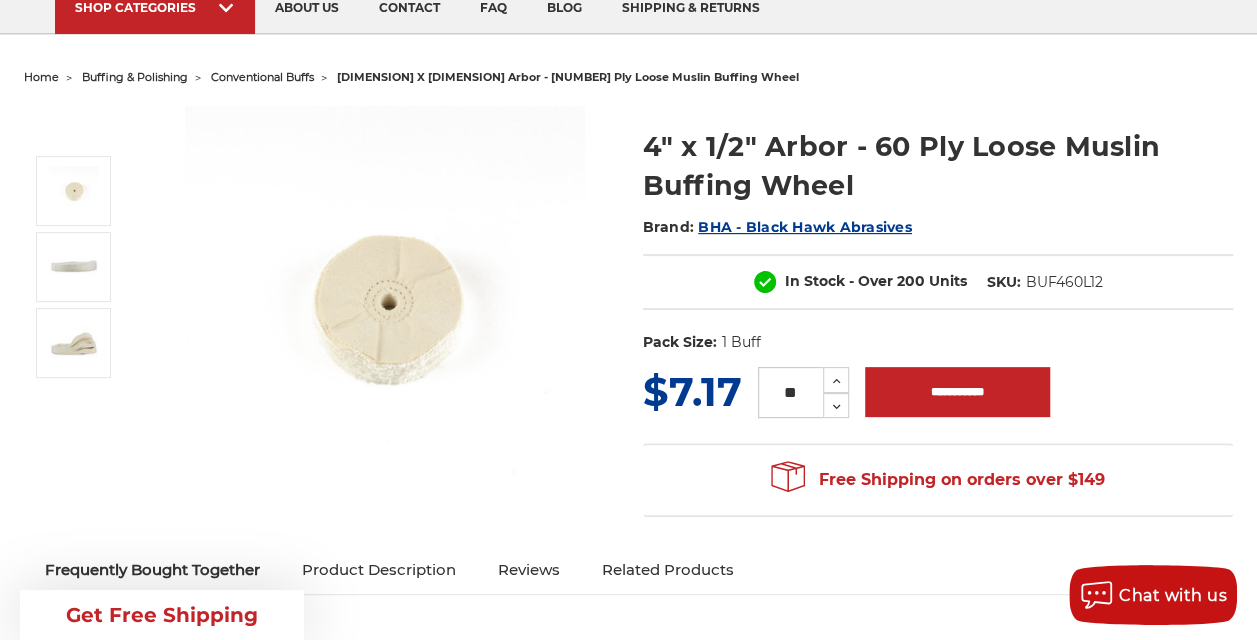 scroll, scrollTop: 168, scrollLeft: 0, axis: vertical 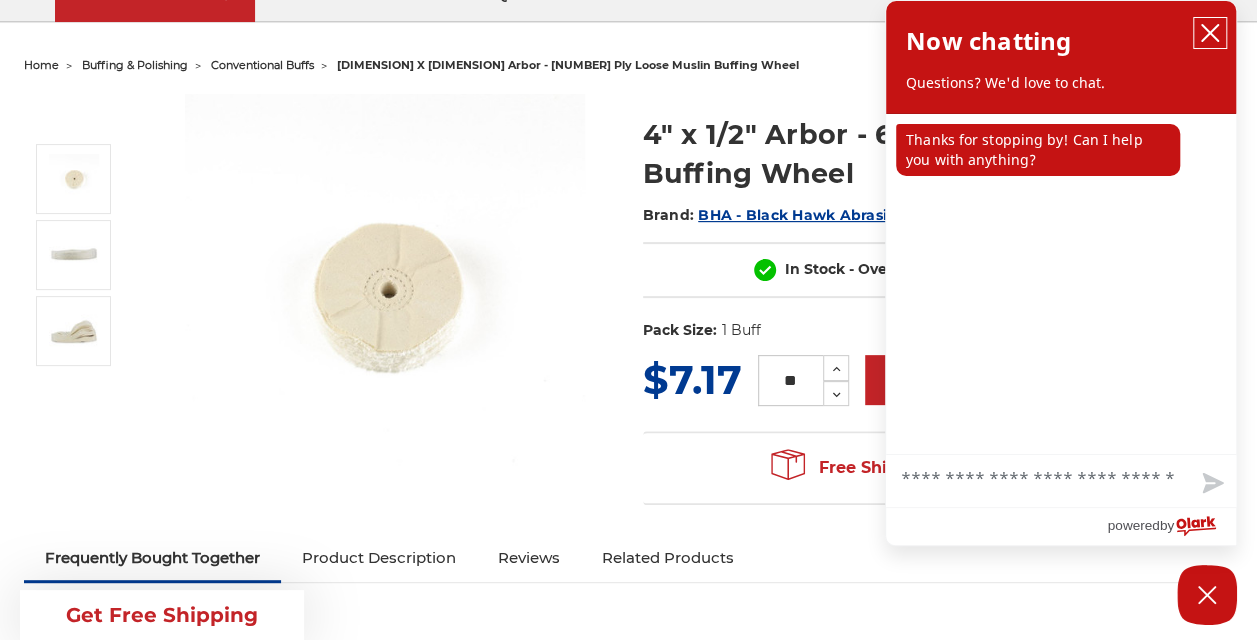 click 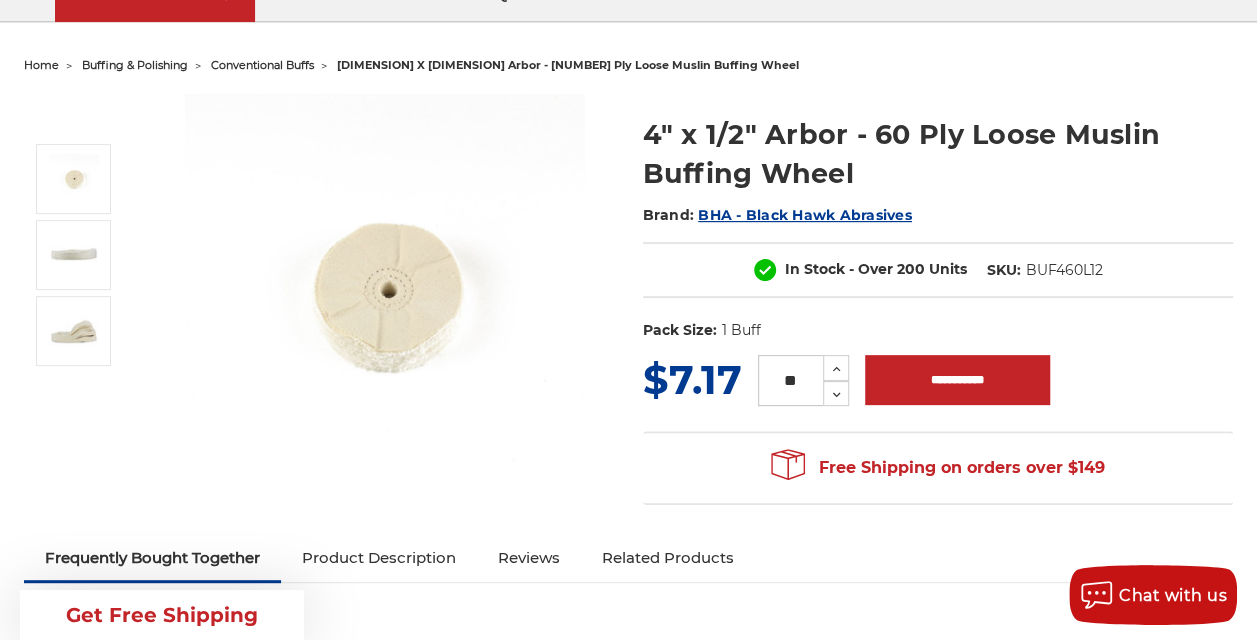 scroll, scrollTop: 0, scrollLeft: 0, axis: both 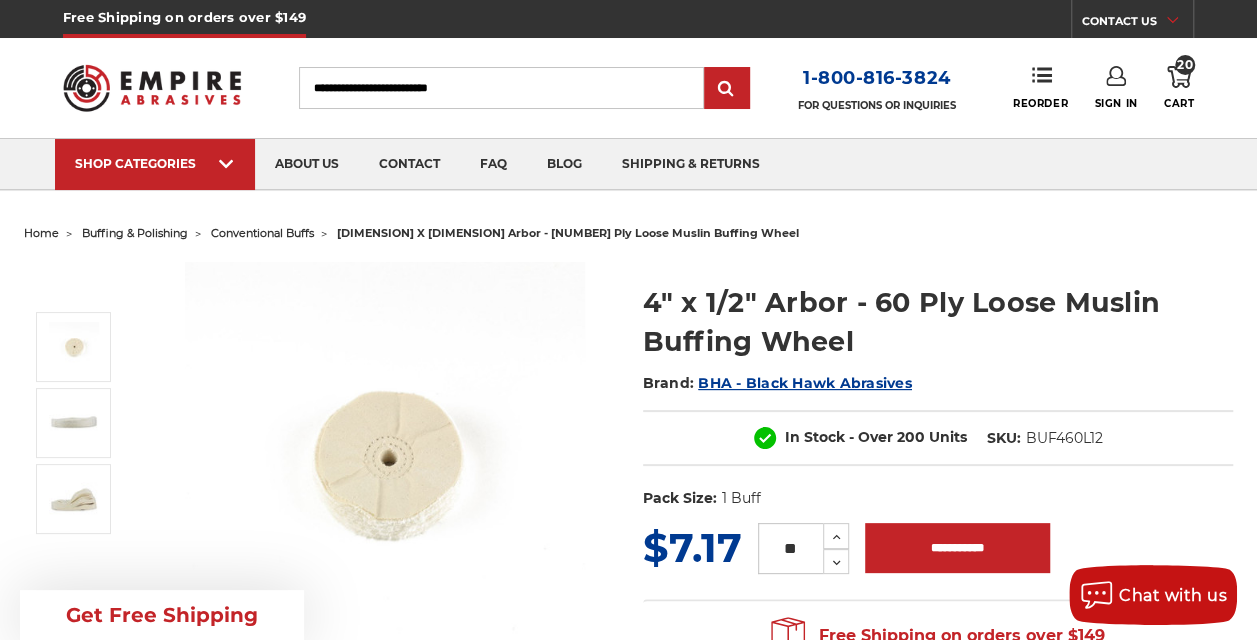 click 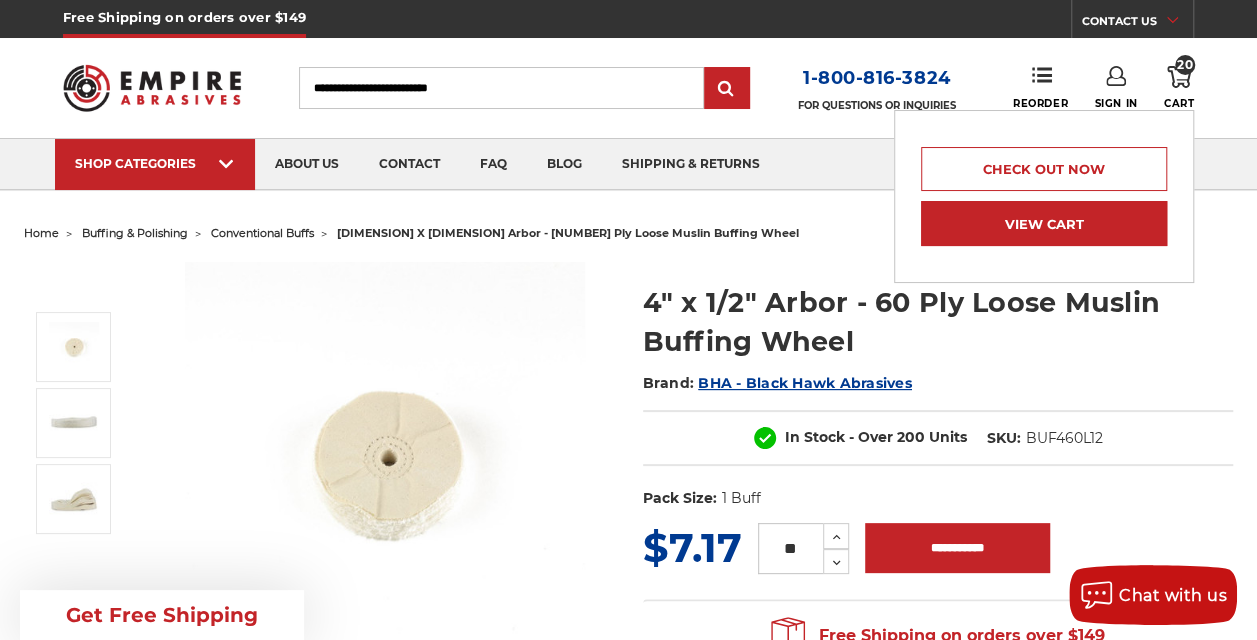 click on "View Cart" at bounding box center (1044, 223) 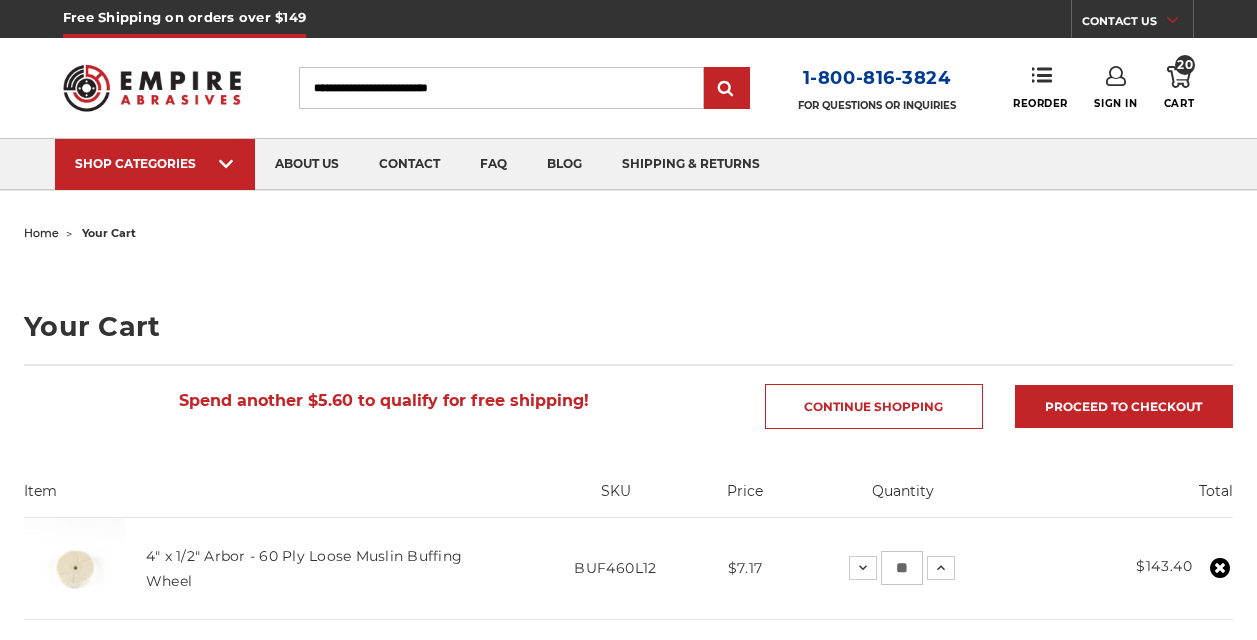 scroll, scrollTop: 0, scrollLeft: 0, axis: both 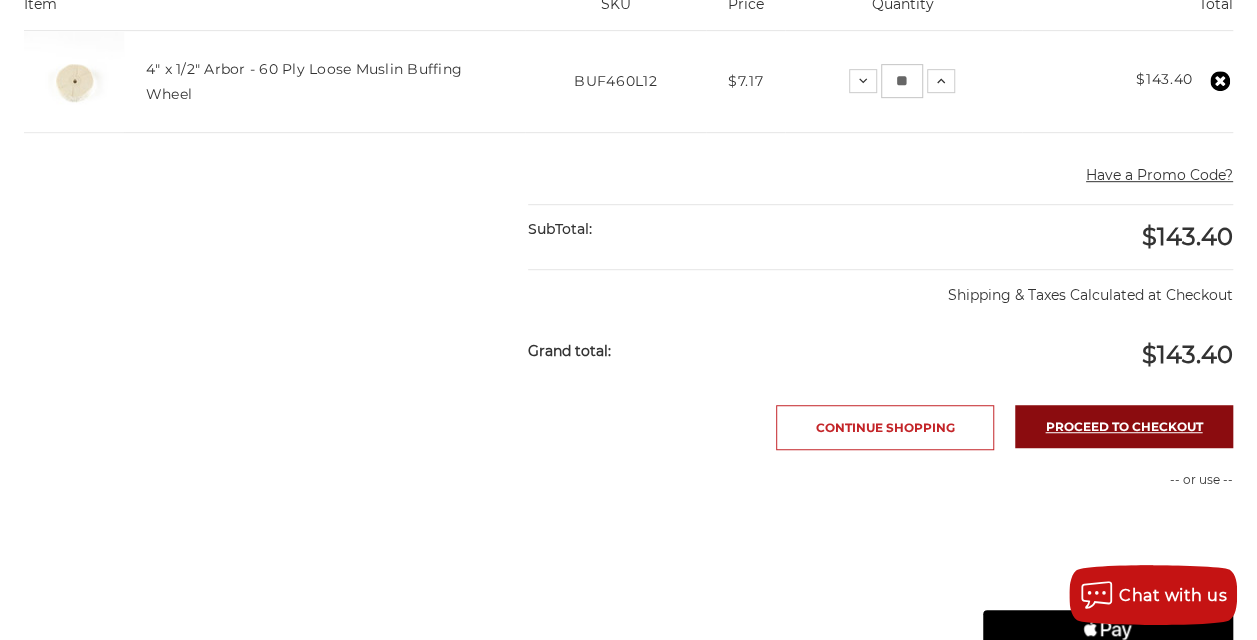 click on "Proceed to checkout" at bounding box center [1124, 426] 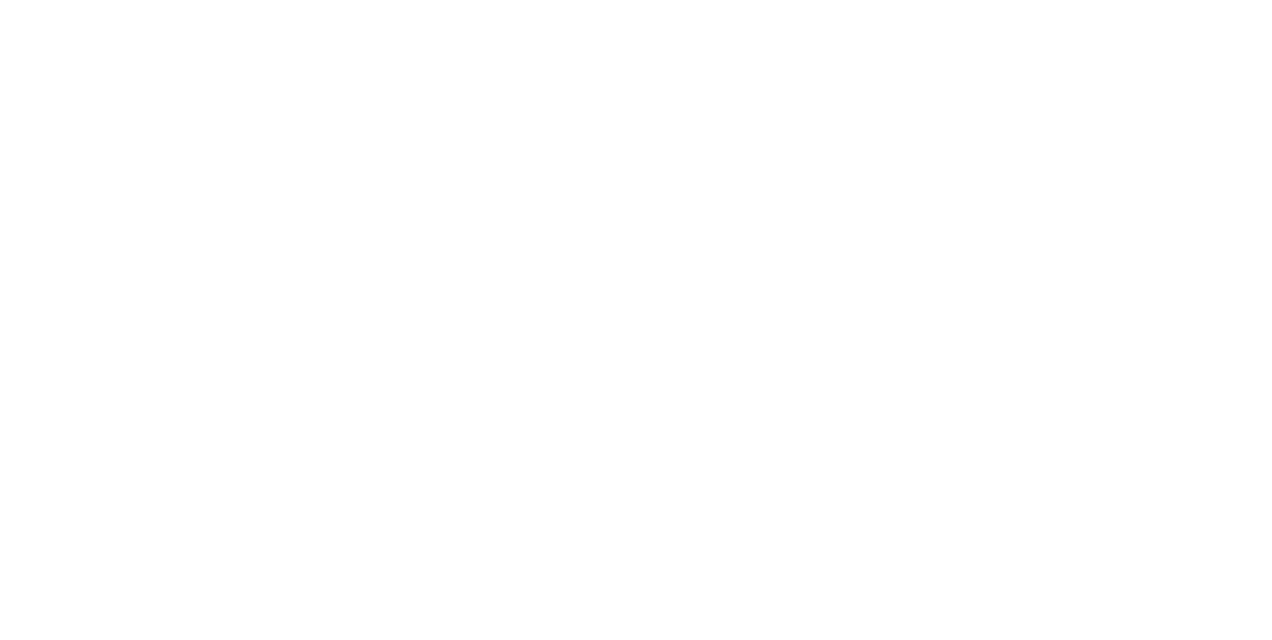 scroll, scrollTop: 0, scrollLeft: 0, axis: both 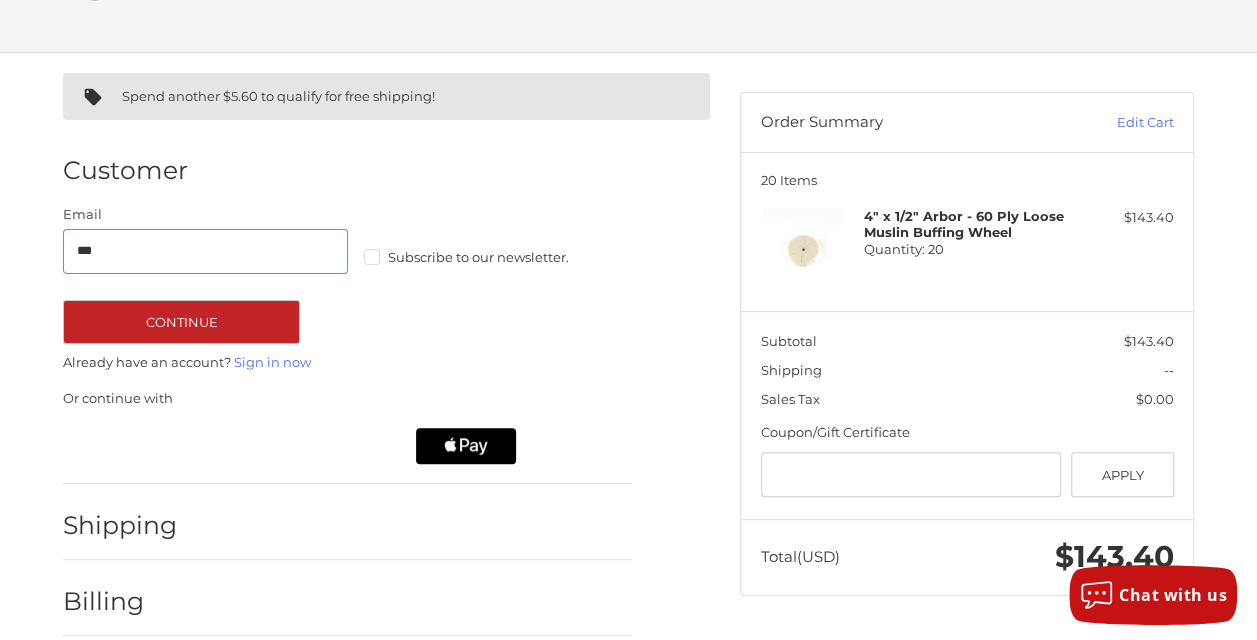 type on "**********" 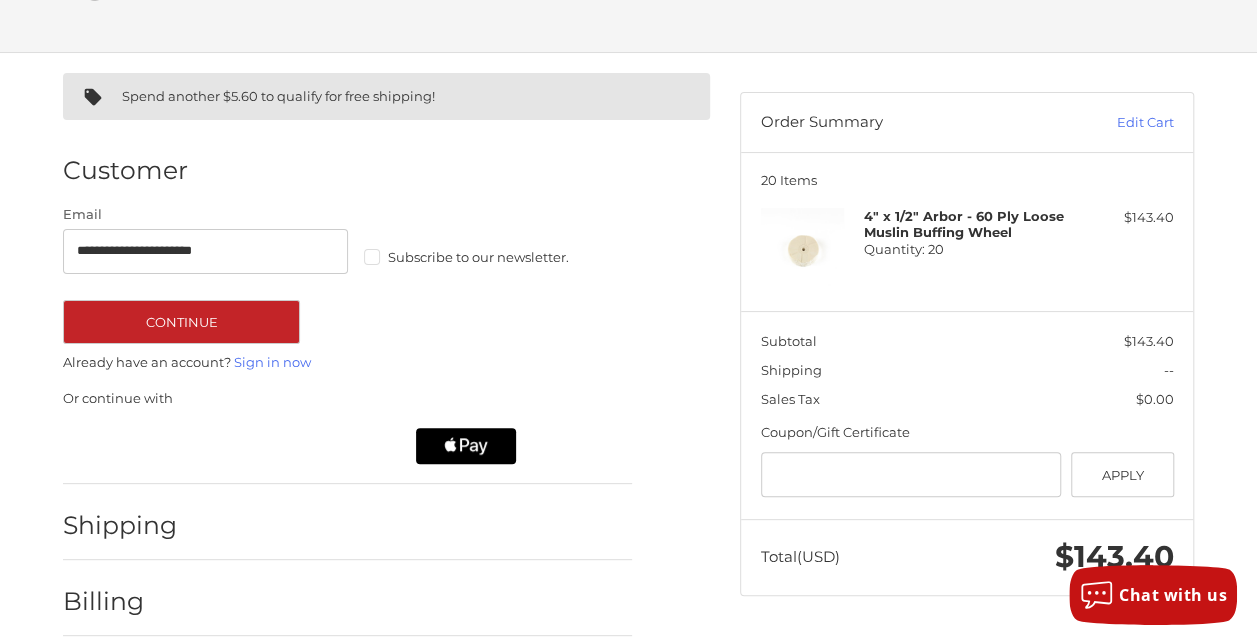 click on "Subscribe to our newsletter." at bounding box center (506, 257) 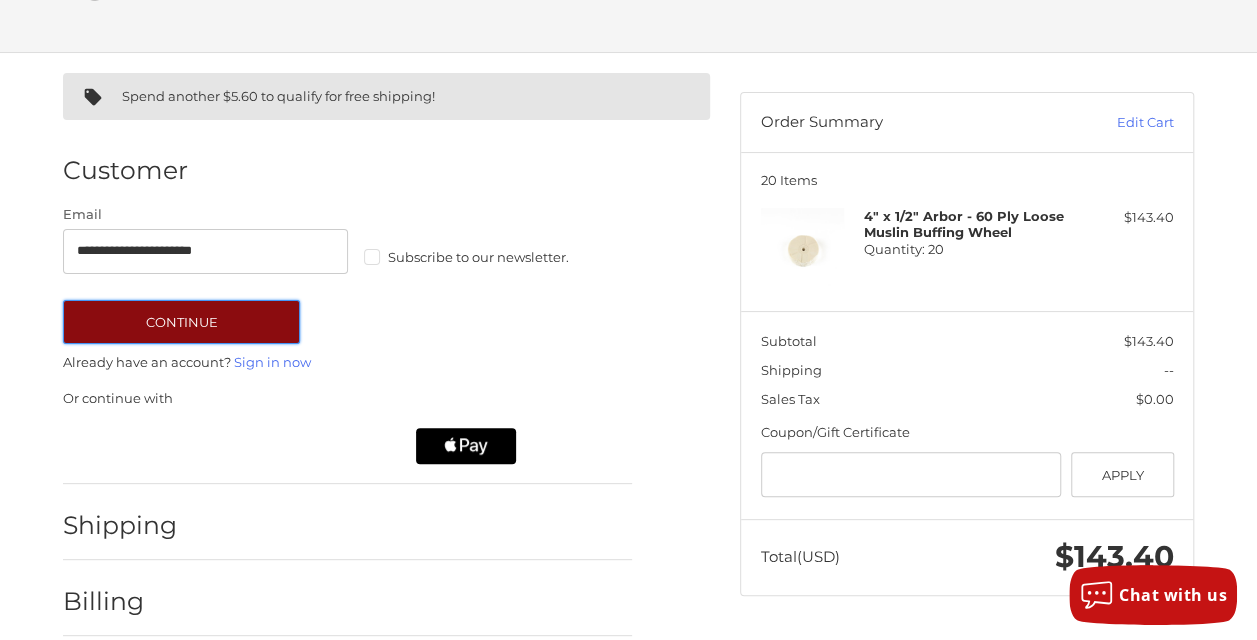 click on "Continue" at bounding box center [181, 322] 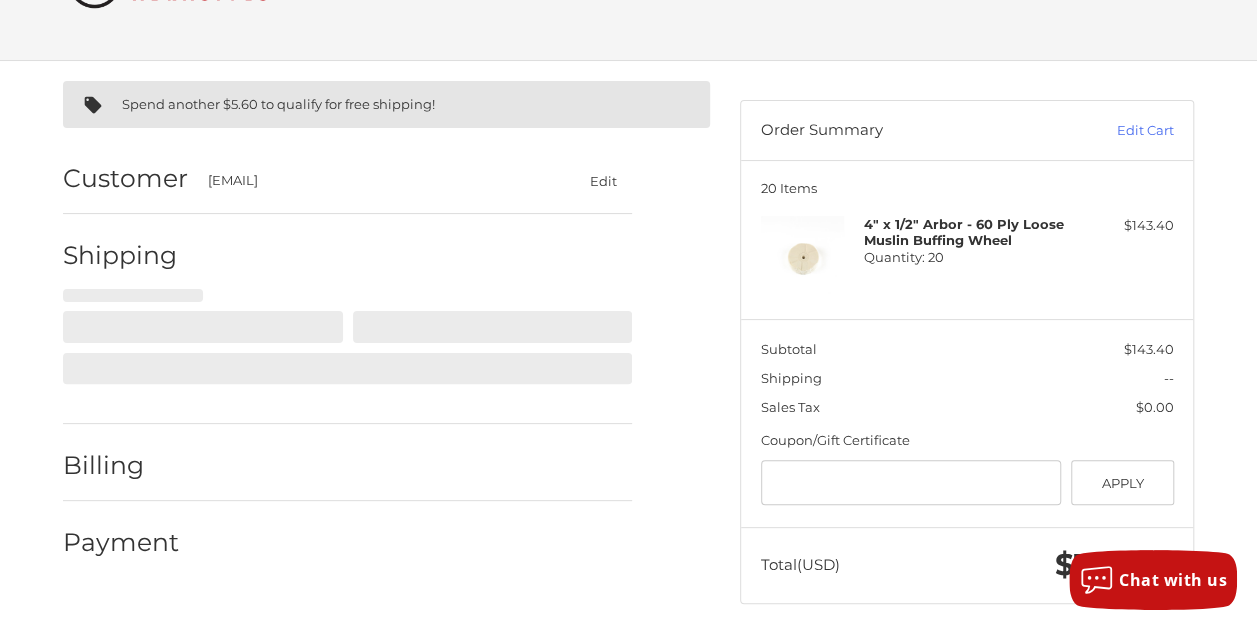 select on "**" 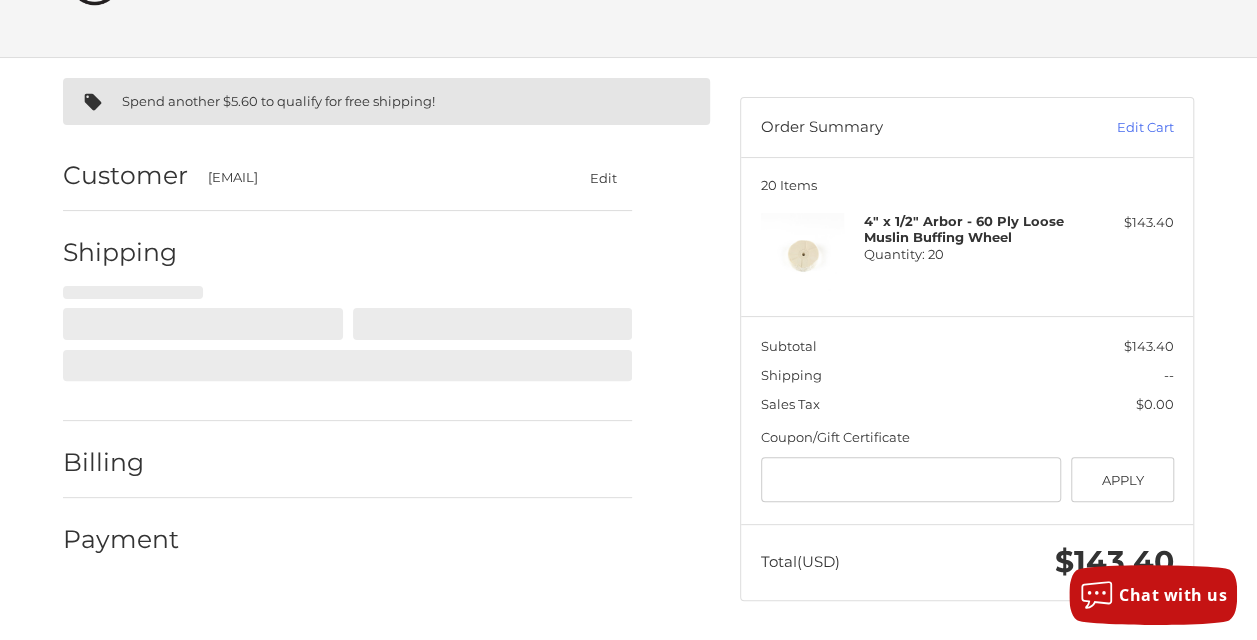 scroll, scrollTop: 180, scrollLeft: 0, axis: vertical 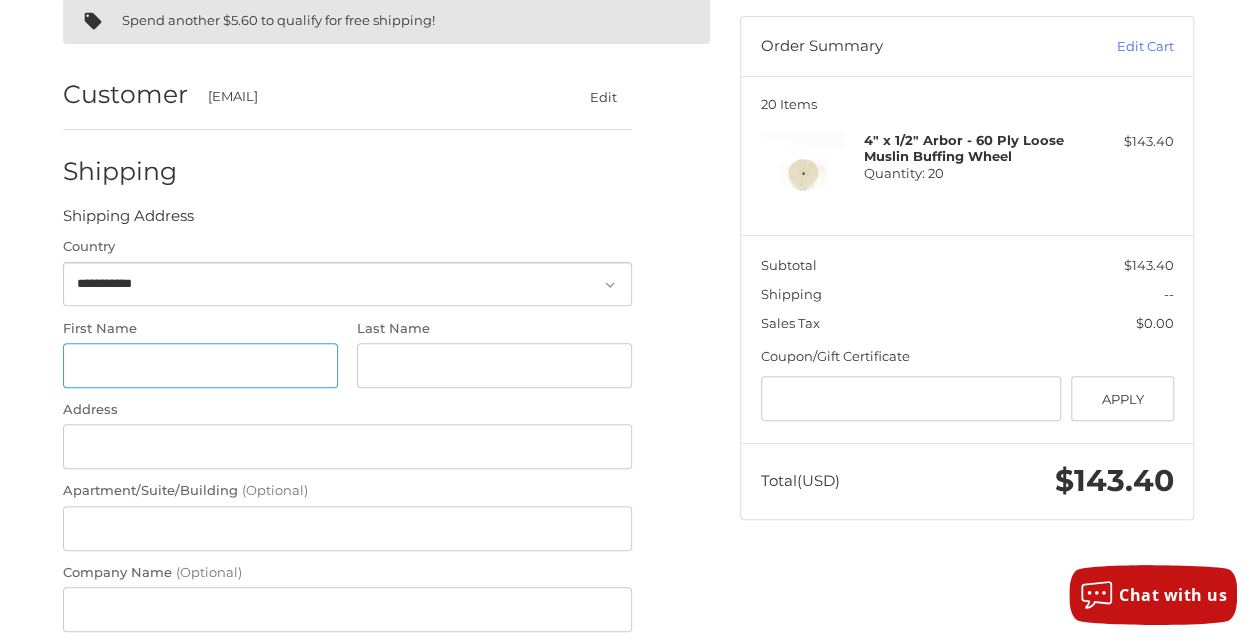 click on "First Name" at bounding box center (200, 365) 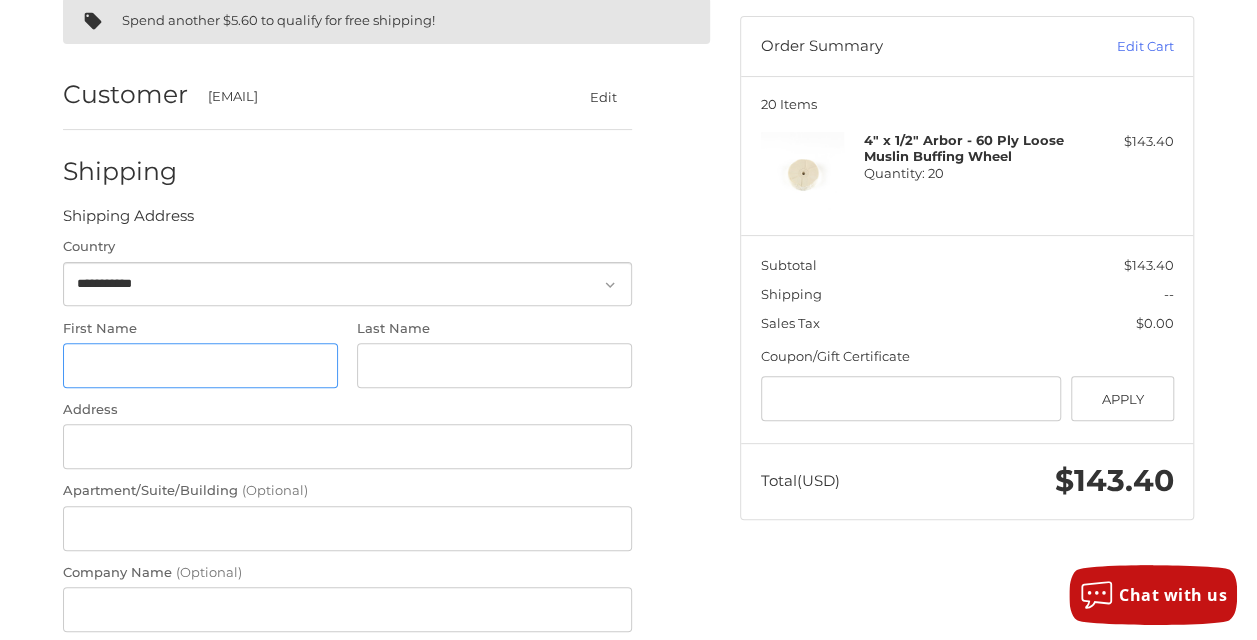 type on "*******" 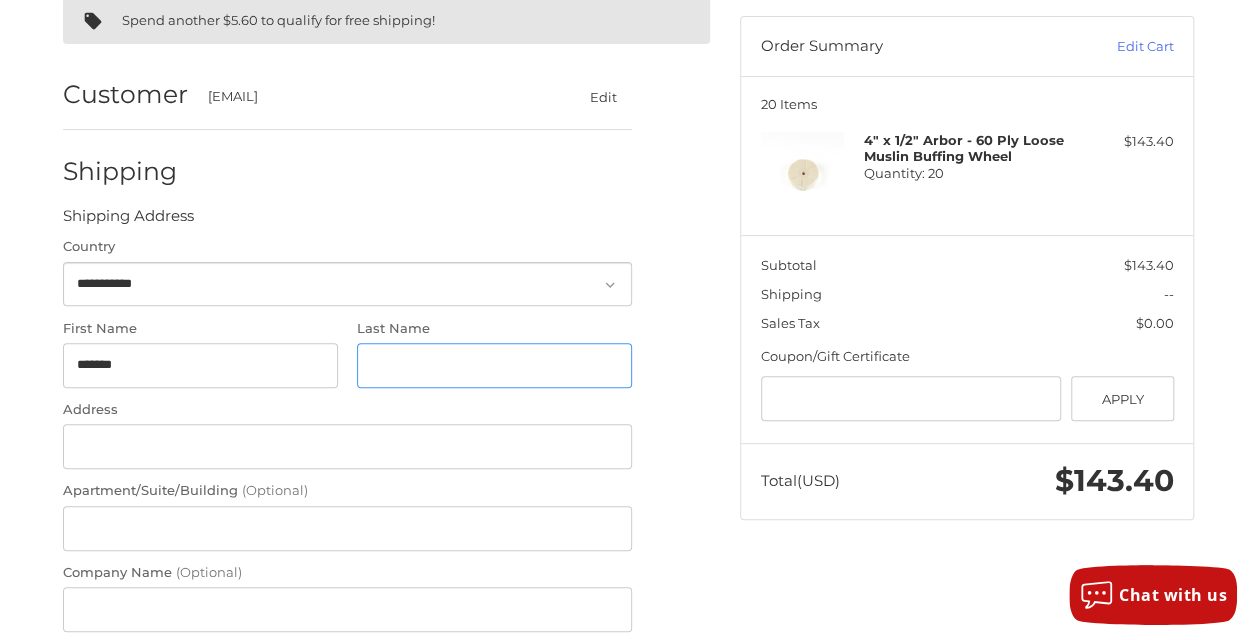 type on "****" 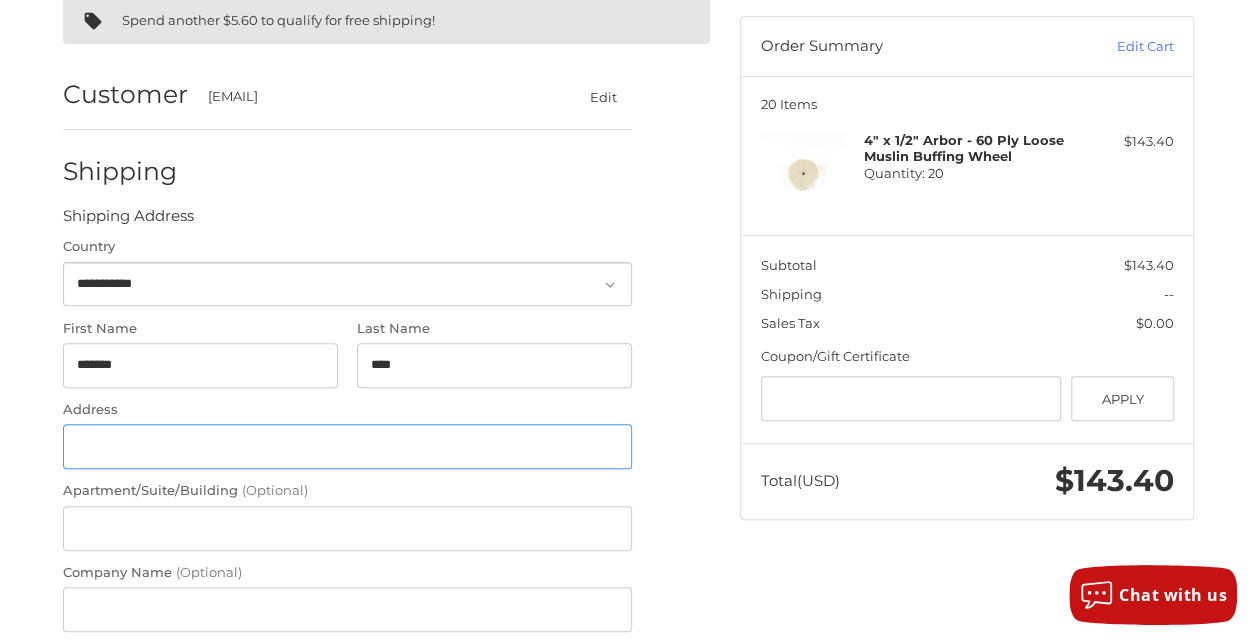 type on "**********" 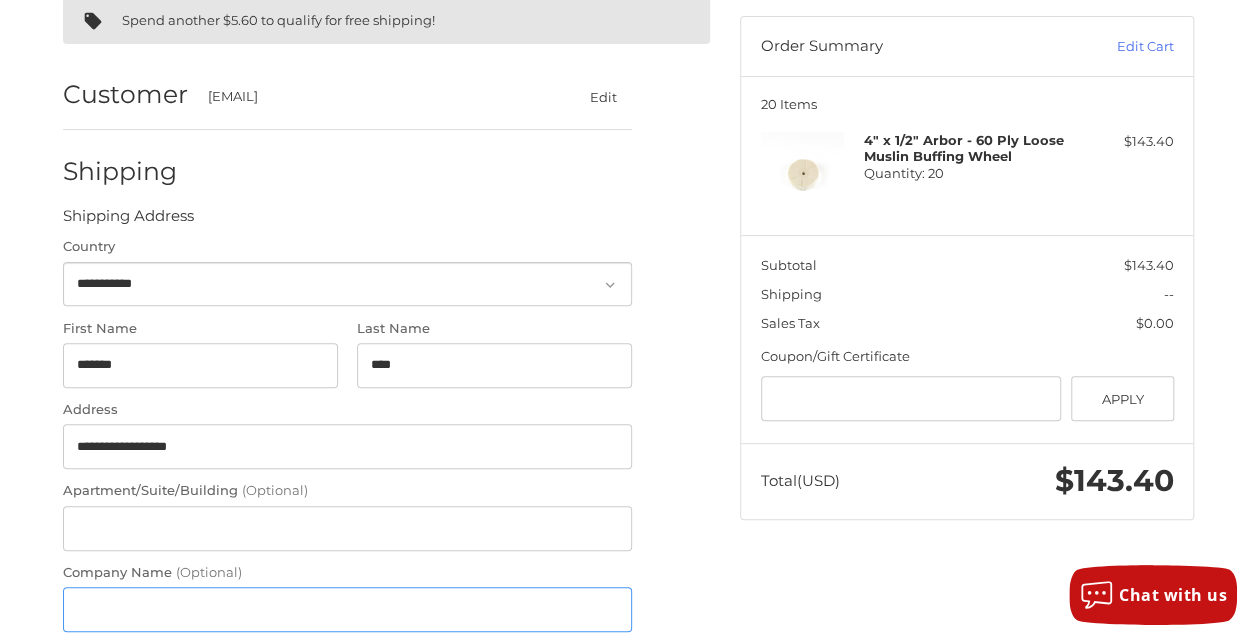 type on "**********" 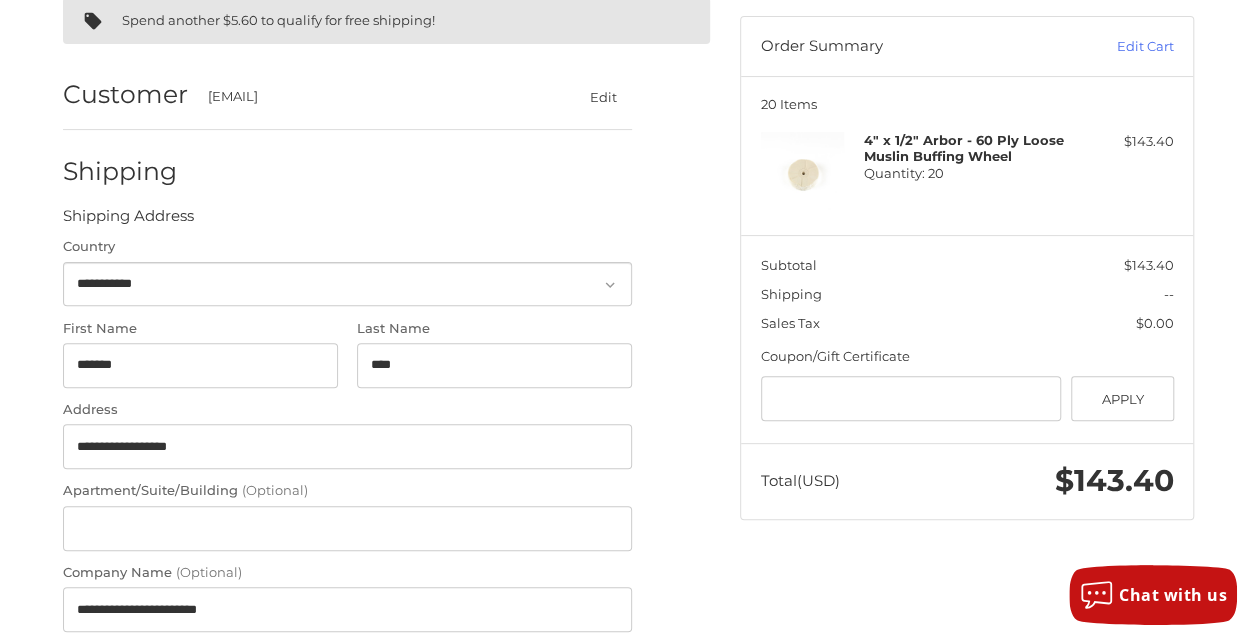 type on "******" 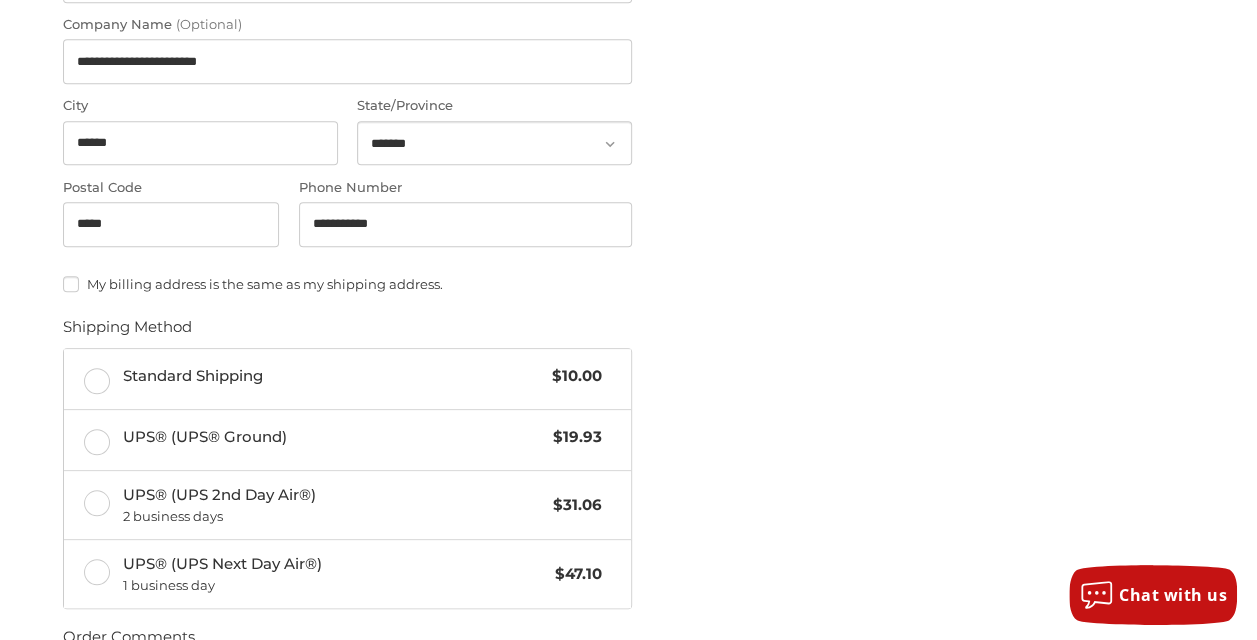 scroll, scrollTop: 730, scrollLeft: 0, axis: vertical 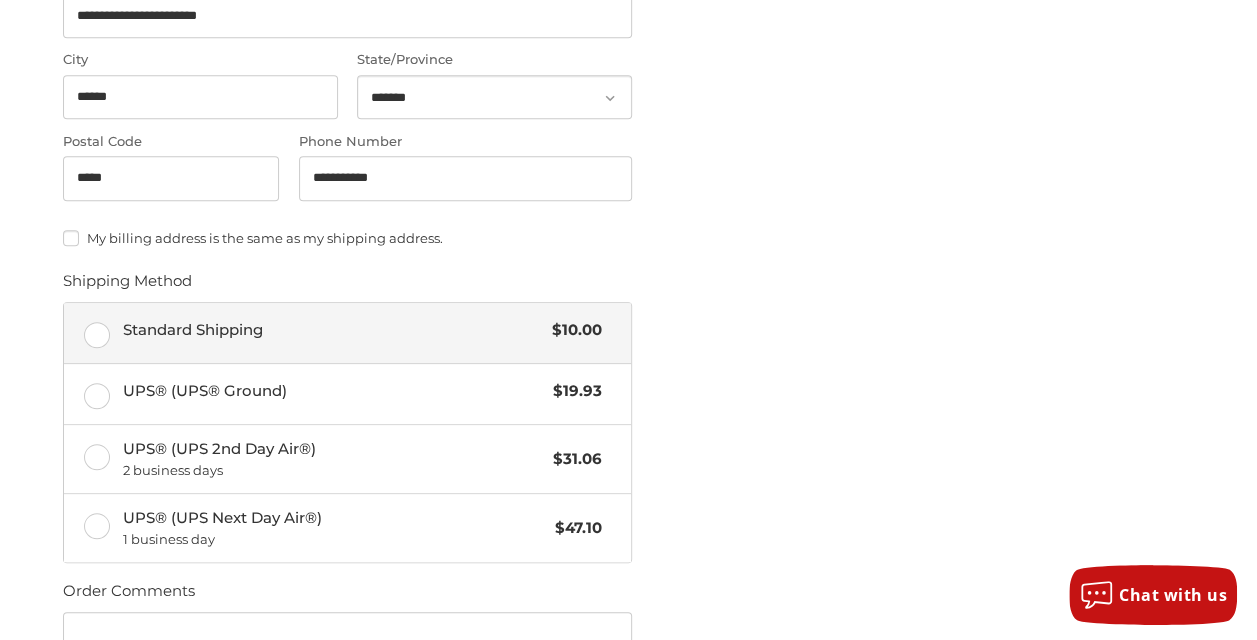 click on "Standard Shipping" at bounding box center (333, 330) 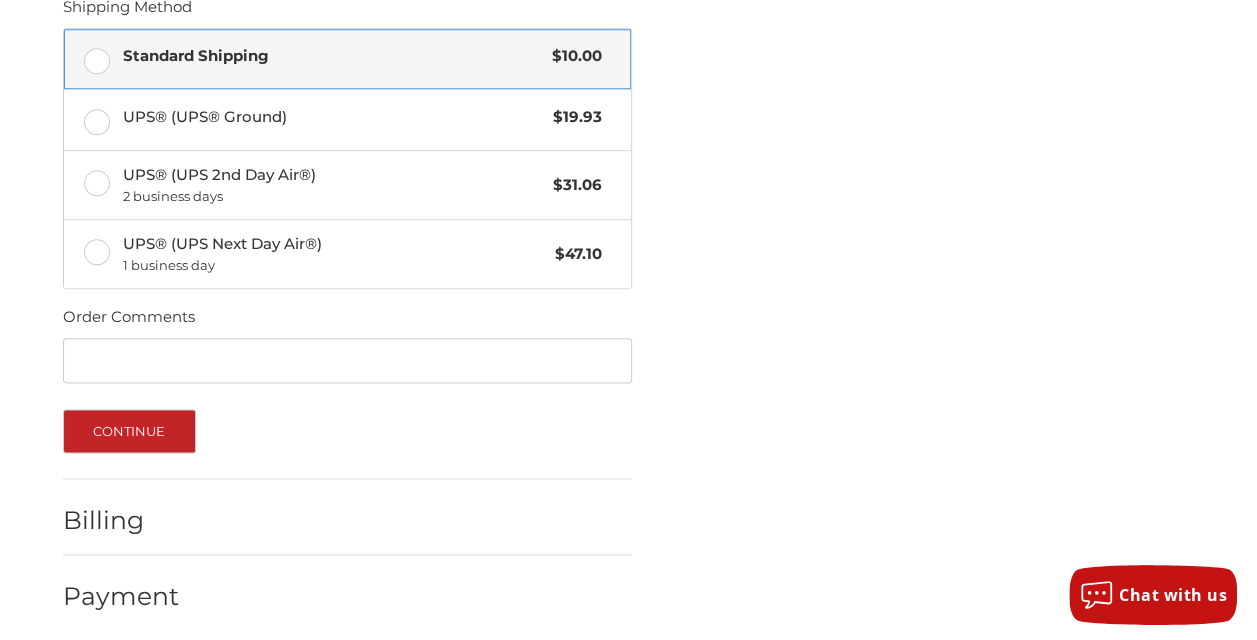scroll, scrollTop: 1054, scrollLeft: 0, axis: vertical 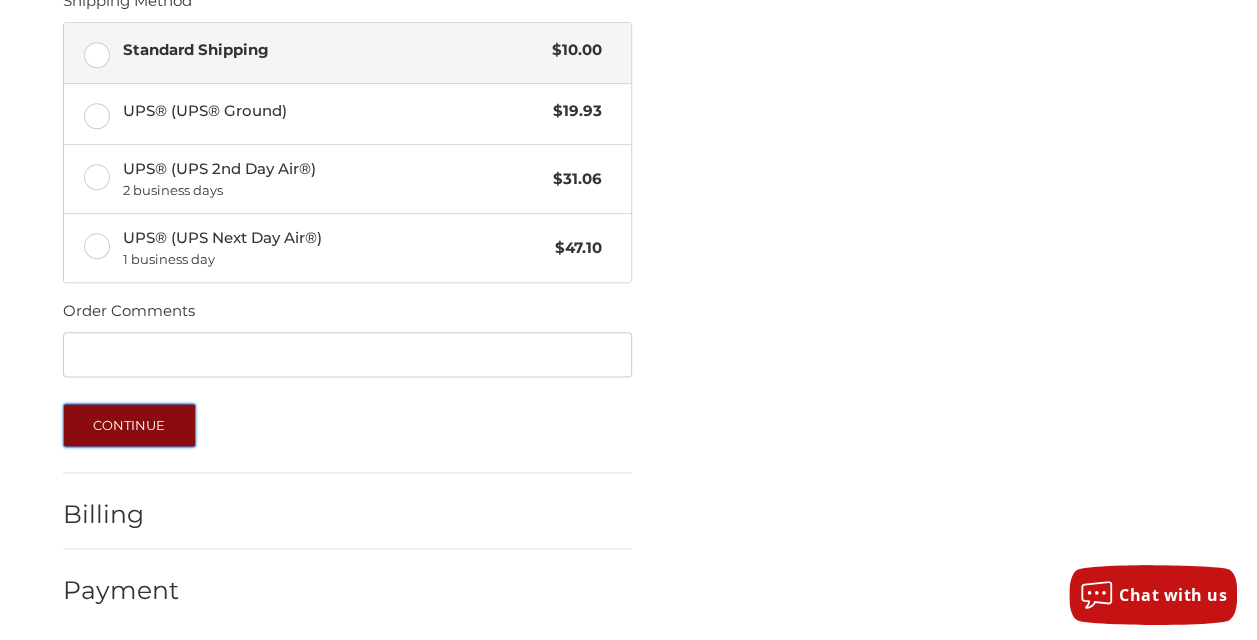 click on "Continue" at bounding box center (129, 425) 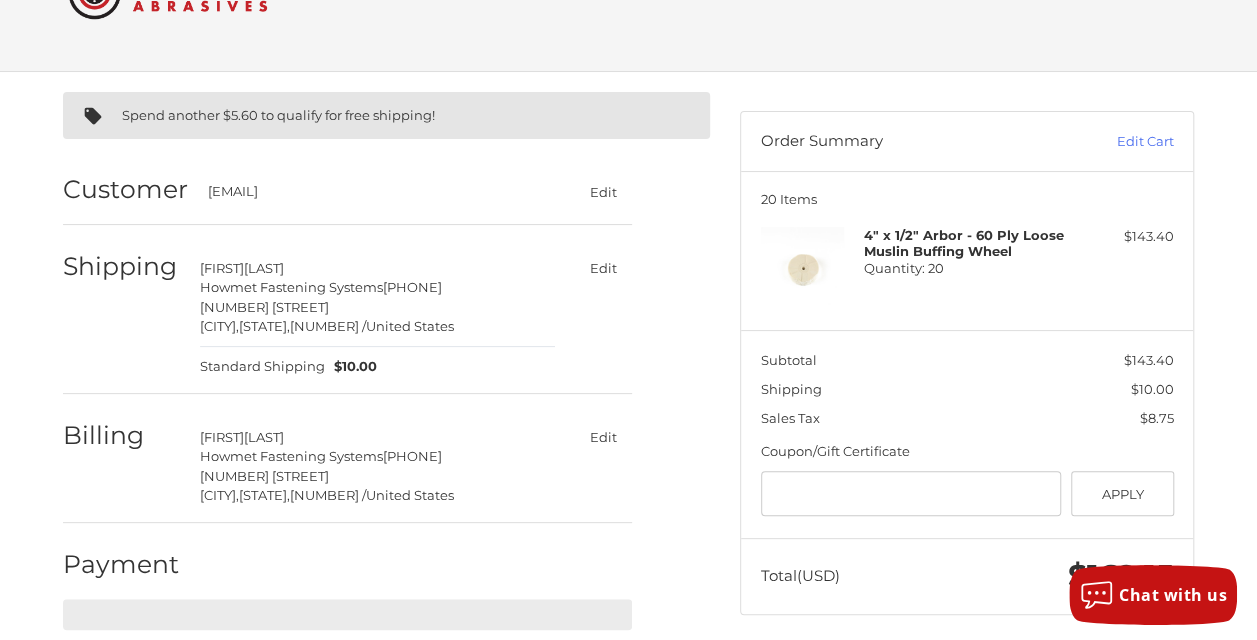 scroll, scrollTop: 186, scrollLeft: 0, axis: vertical 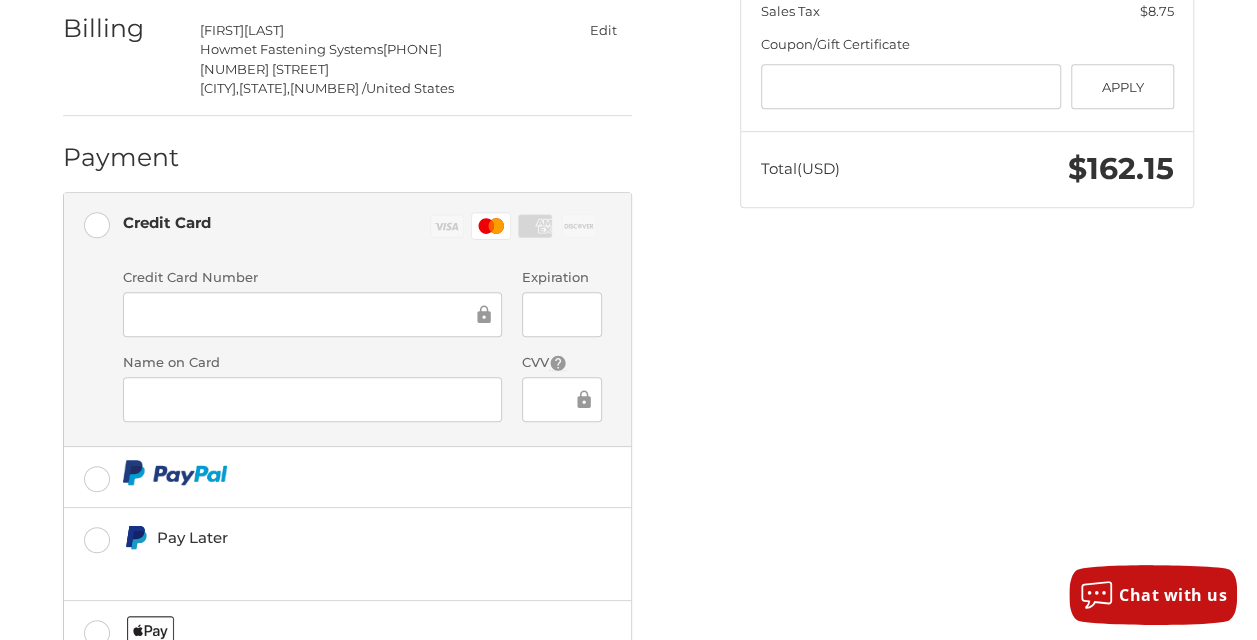 click at bounding box center [562, 314] 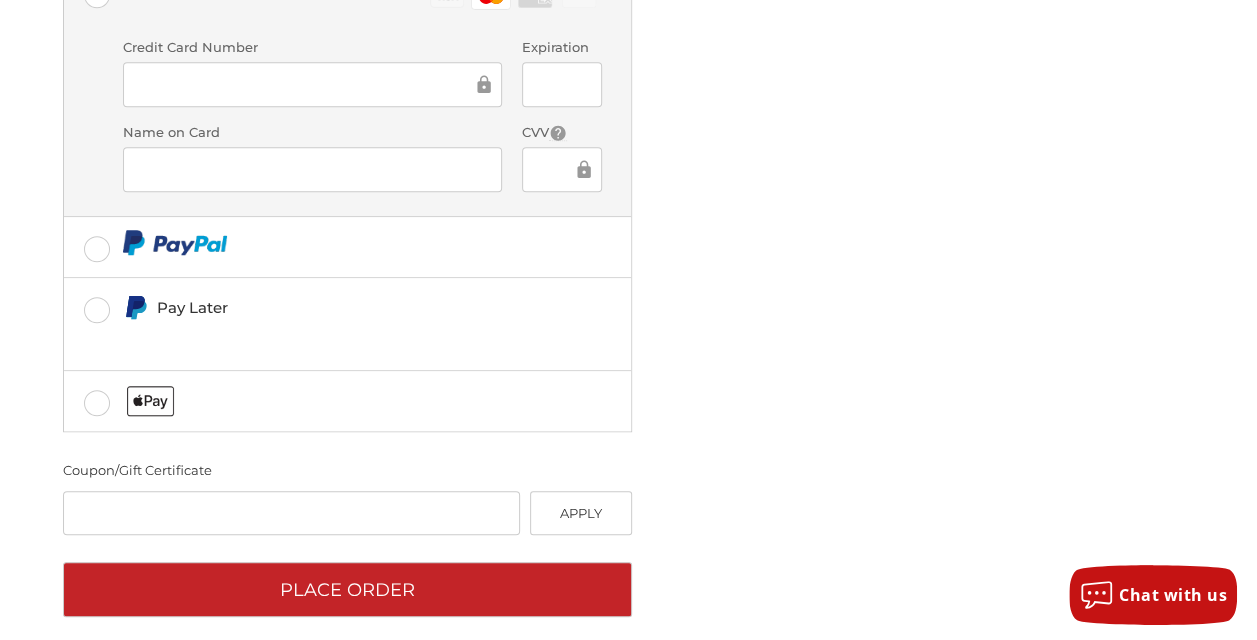 scroll, scrollTop: 738, scrollLeft: 0, axis: vertical 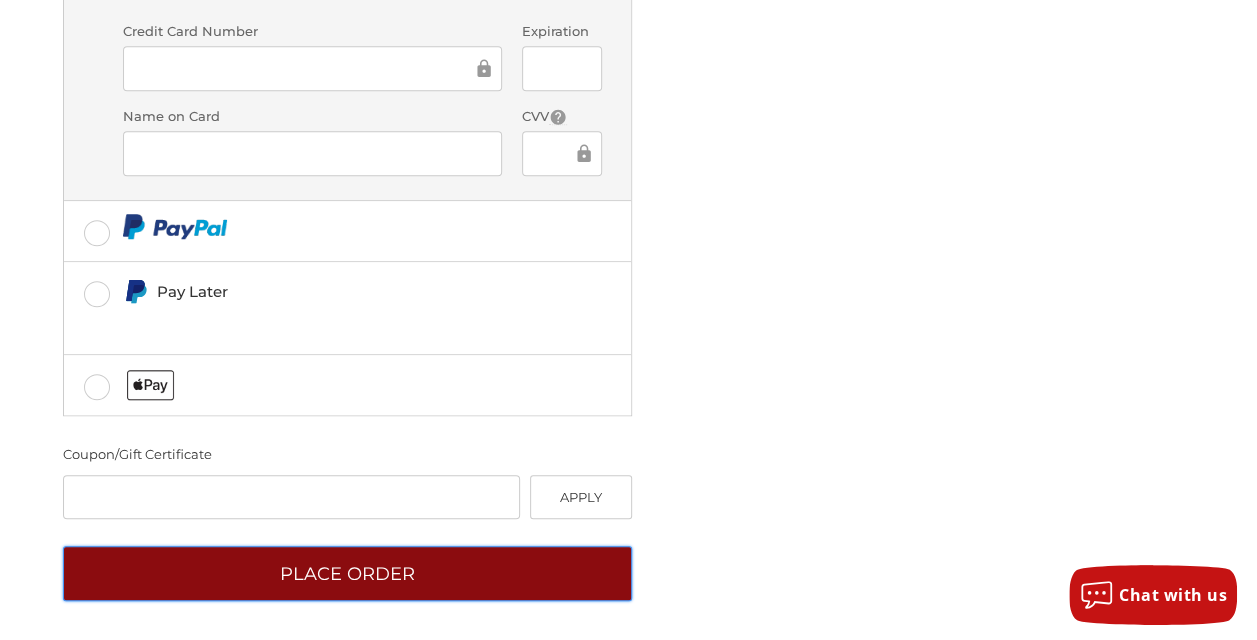 click on "Place Order" at bounding box center (347, 573) 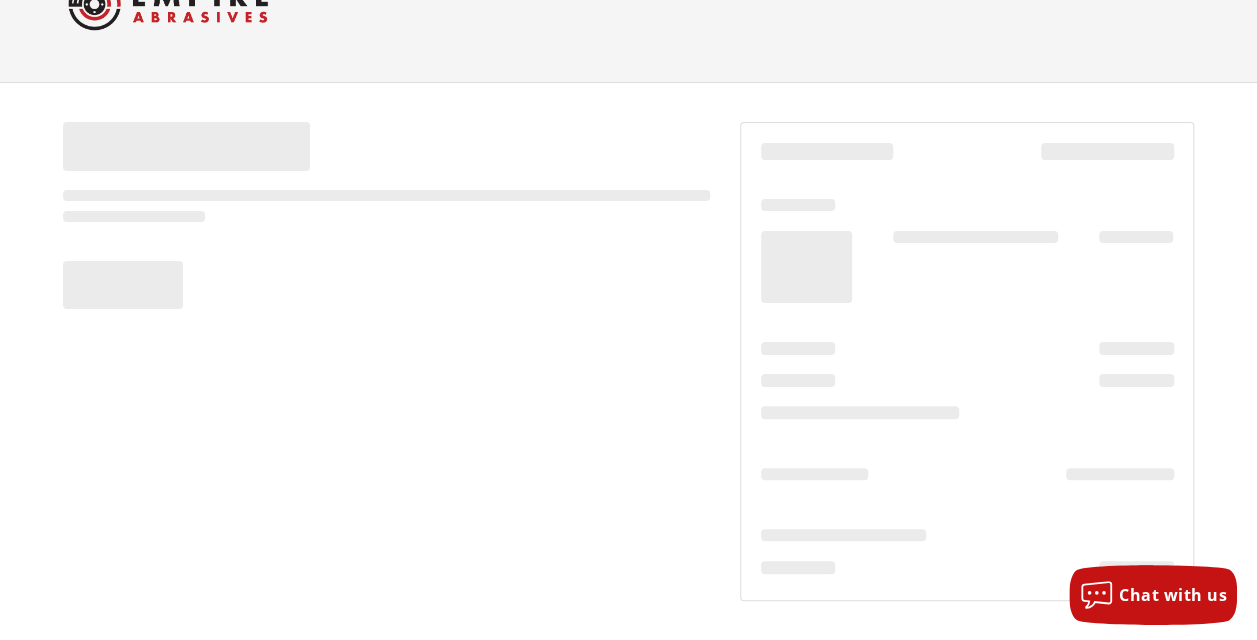 scroll, scrollTop: 74, scrollLeft: 0, axis: vertical 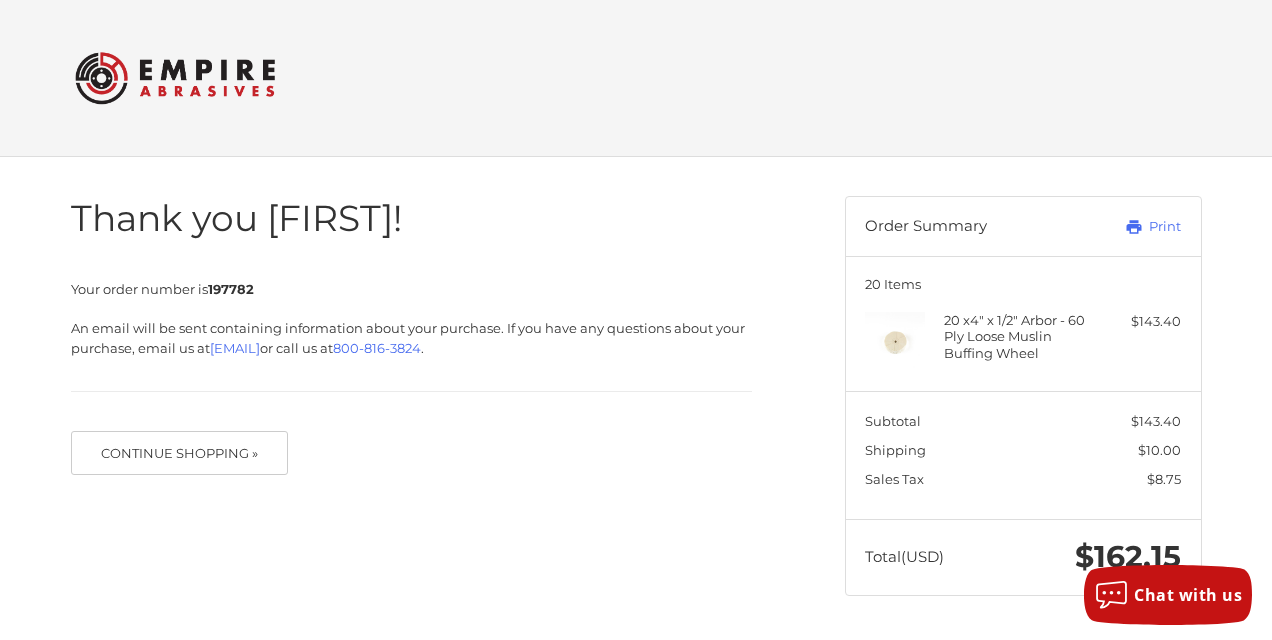 click on "Thank you Marissa!" at bounding box center [411, 218] 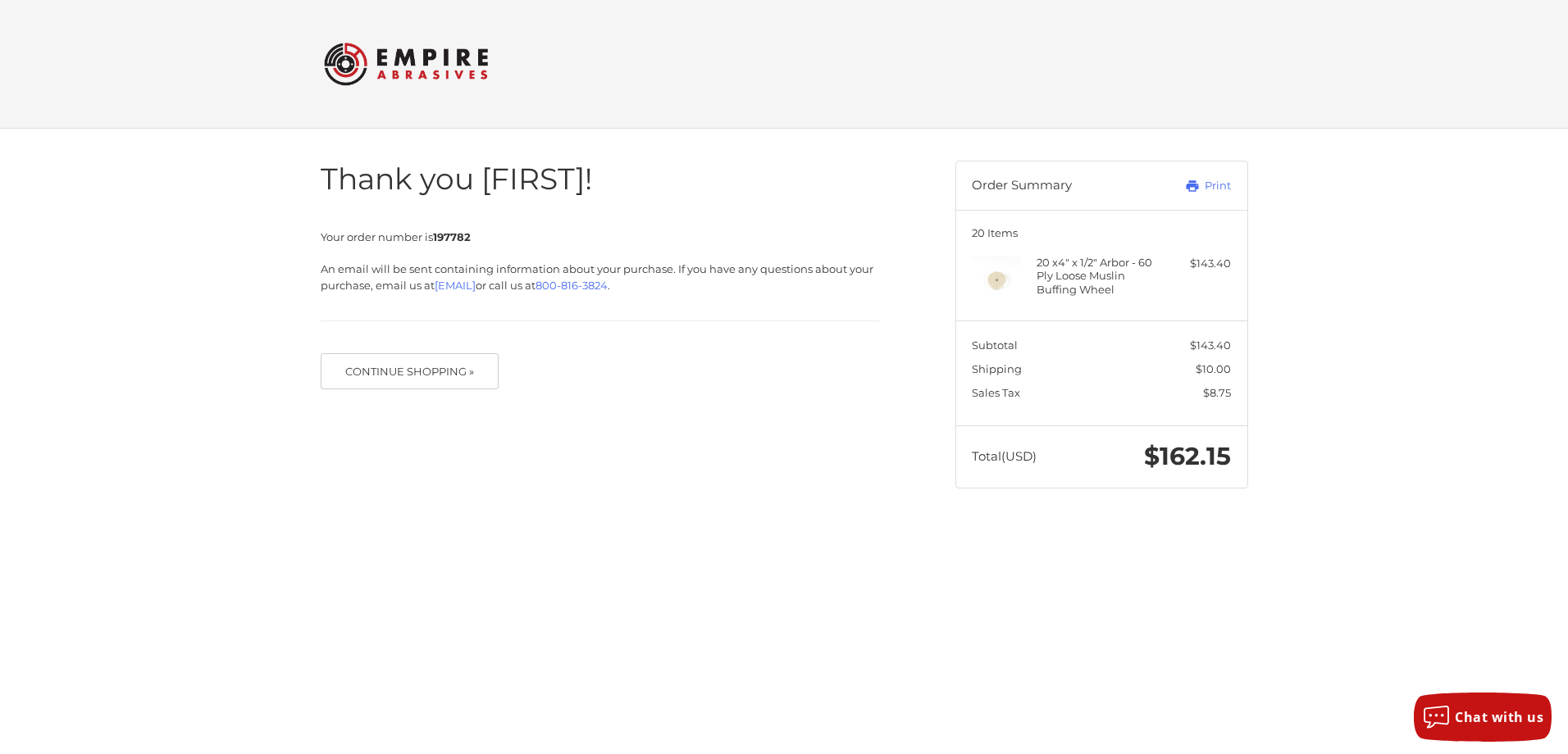 click on "Checkout
Thank you Marissa! Your order number is  197782 An email will be sent containing information about your purchase. If you have any questions about your purchase, email us at  sales@empireabrasives.com  or call us at  800-816-3824 . Continue Shopping » Order Summary   Print 20 Items 20 x  4" x 1/2" Arbor - 60 Ply Loose Muslin Buffing Wheel $143.40 Subtotal    $143.40 Shipping    $10.00 Sales Tax    $8.75 Total  (USD)    $162.15
Message from chat box: Thanks for stopping by! Can I help you with anything? Now chatting Questions? We'd love to chat. agent  sent  Thanks for stopping by! Can I help you with anything? powered  by  Olark Logo Olark launch button clip path 0 Chat with us" at bounding box center (784, 260) 